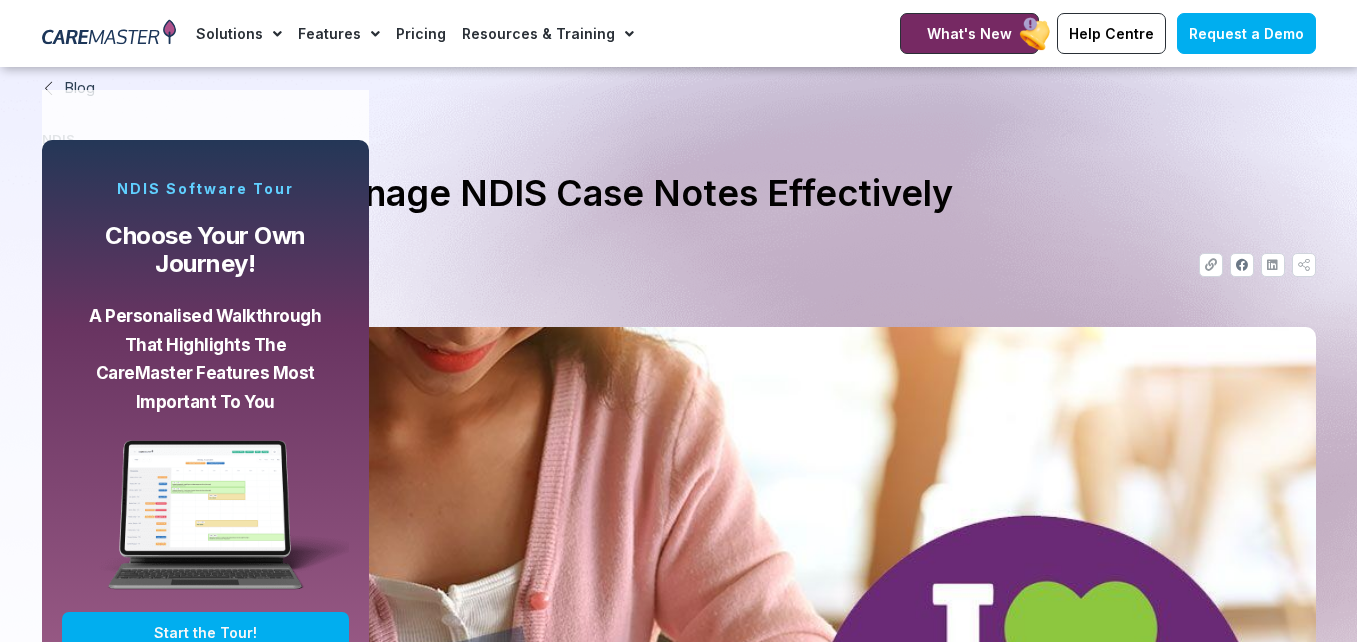 scroll, scrollTop: 1600, scrollLeft: 0, axis: vertical 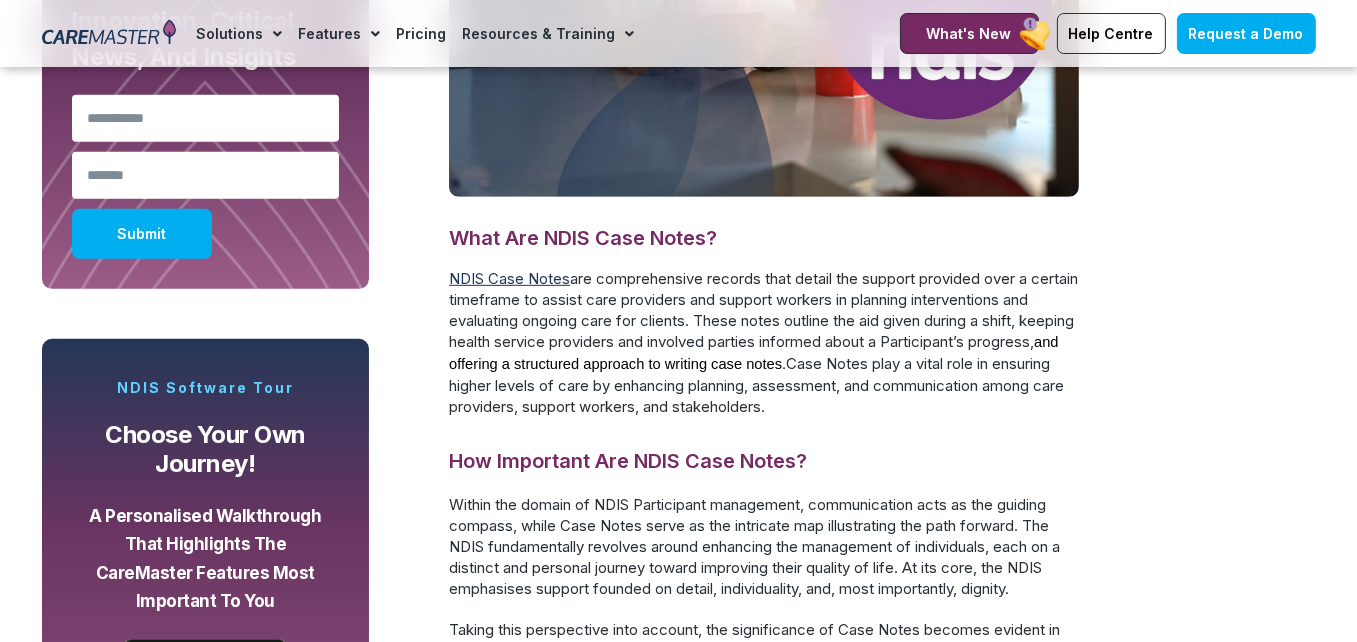 click on "NDIS Case Notes" at bounding box center (509, 278) 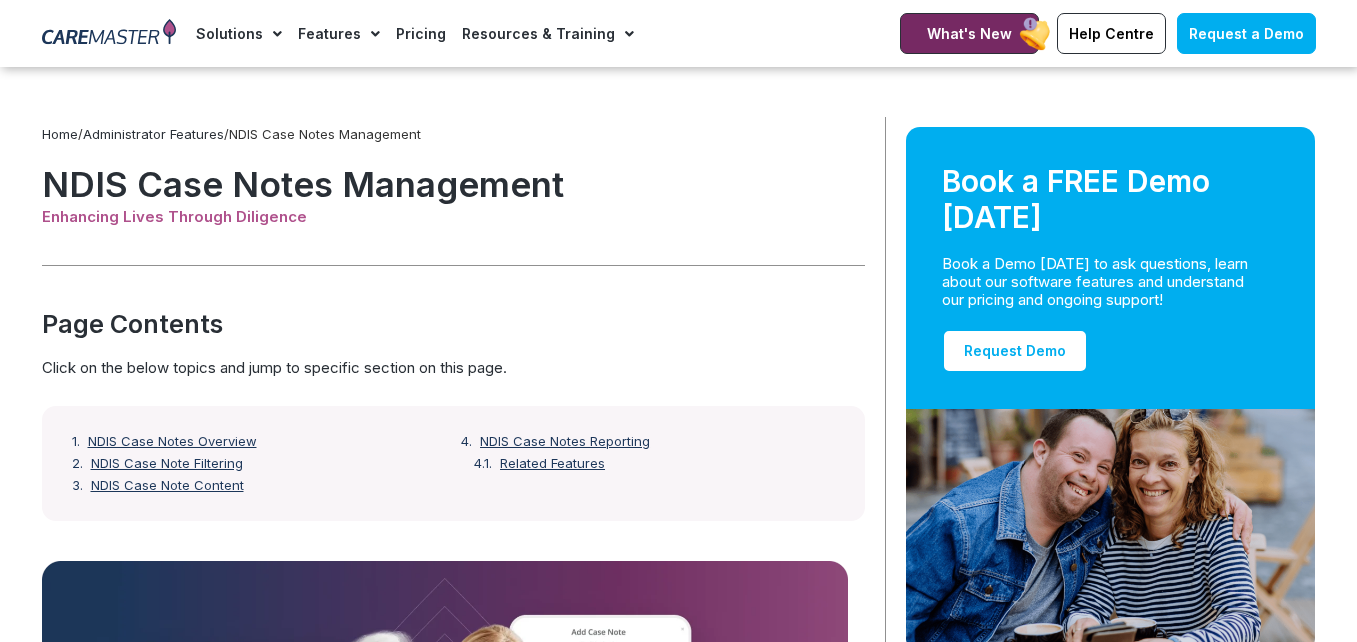 scroll, scrollTop: 624, scrollLeft: 0, axis: vertical 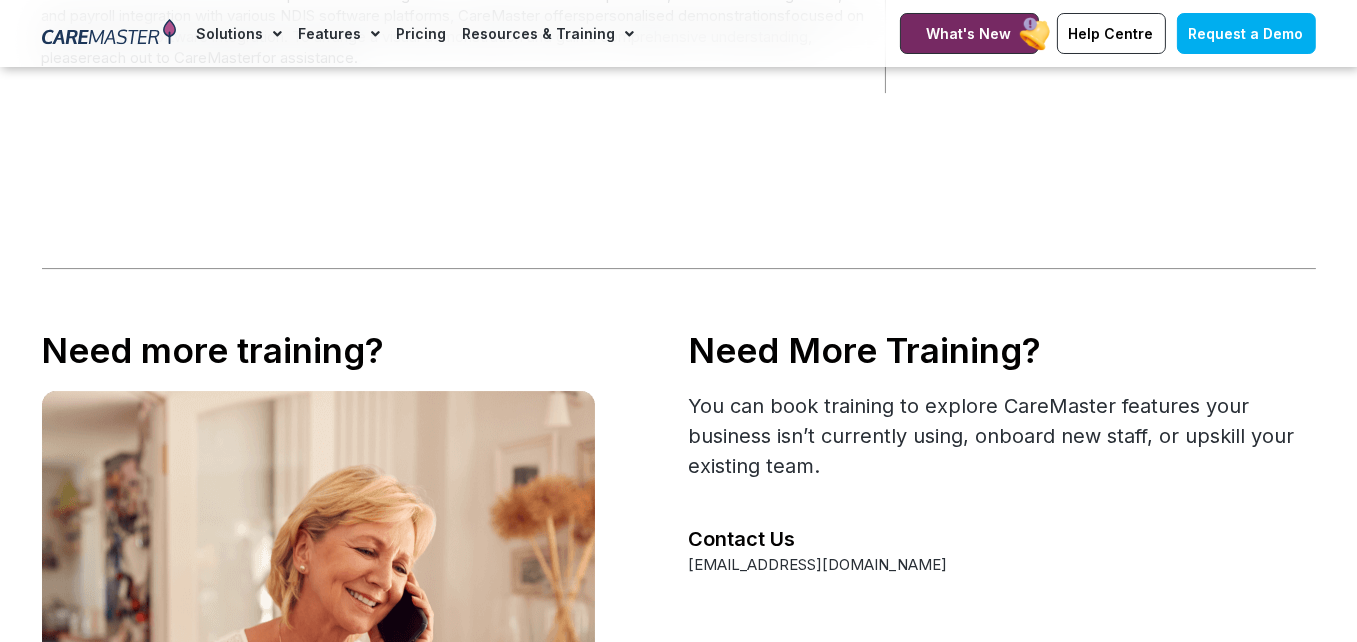 click on "Pricing" 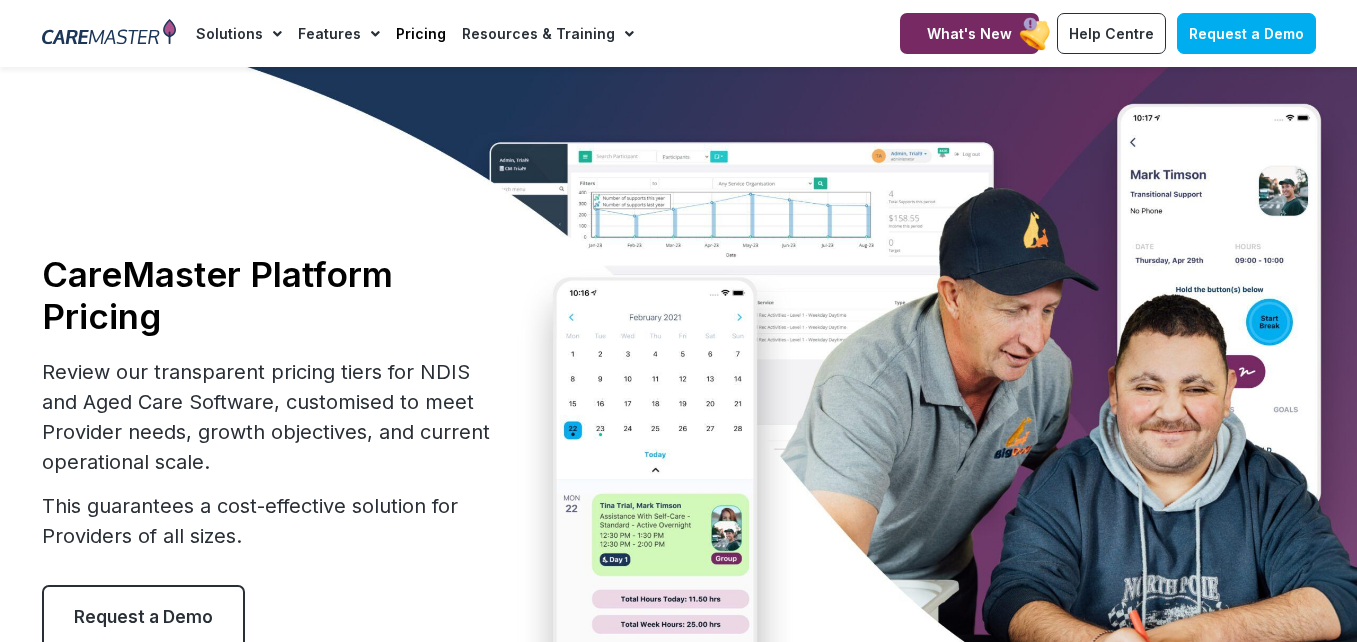 scroll, scrollTop: 0, scrollLeft: 0, axis: both 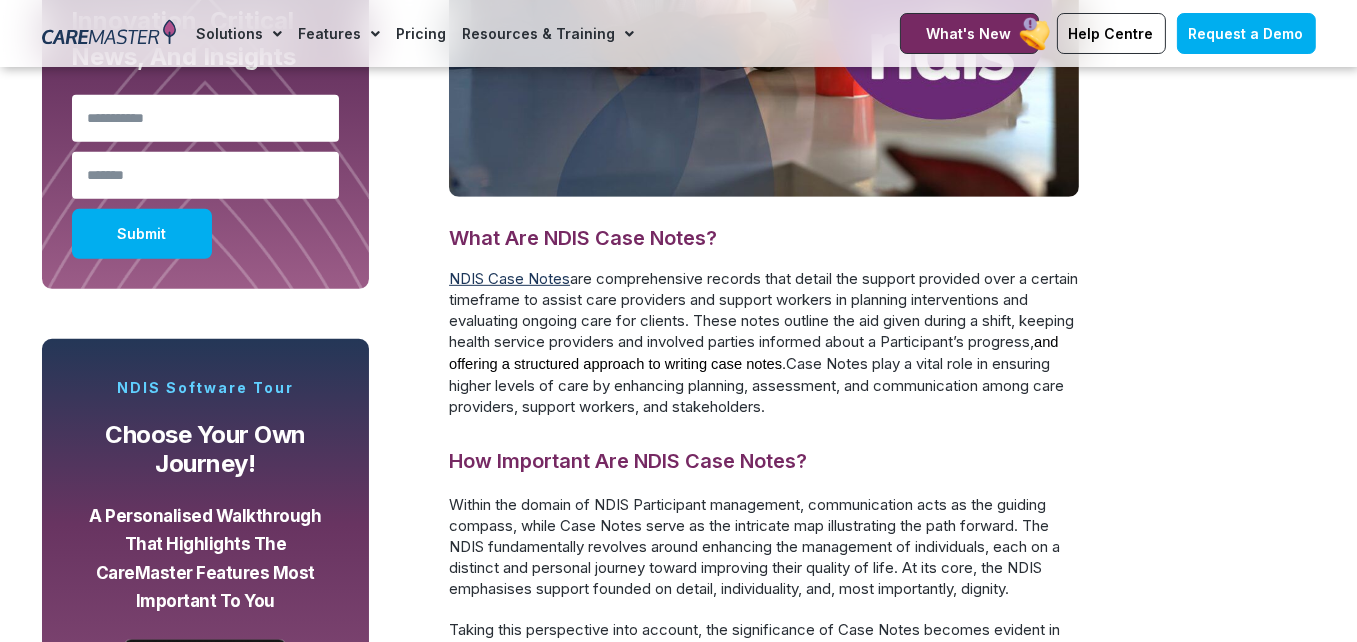 click on "NDIS Case Notes" at bounding box center (509, 278) 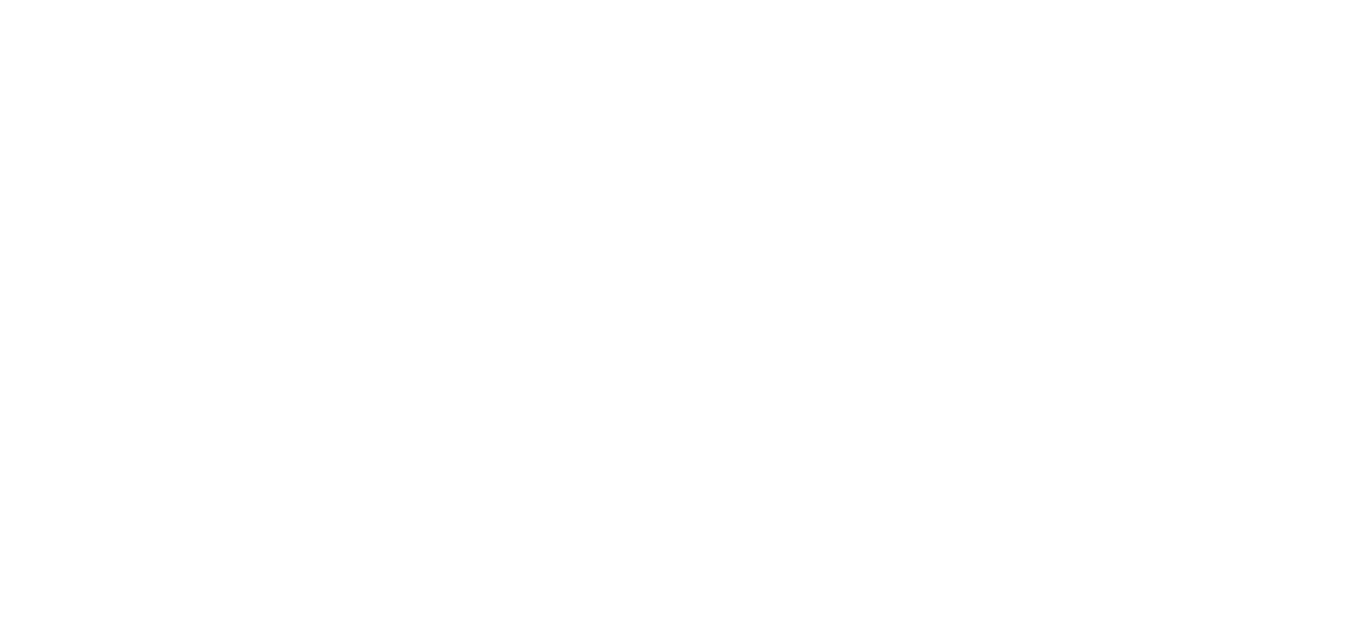 scroll, scrollTop: 0, scrollLeft: 0, axis: both 